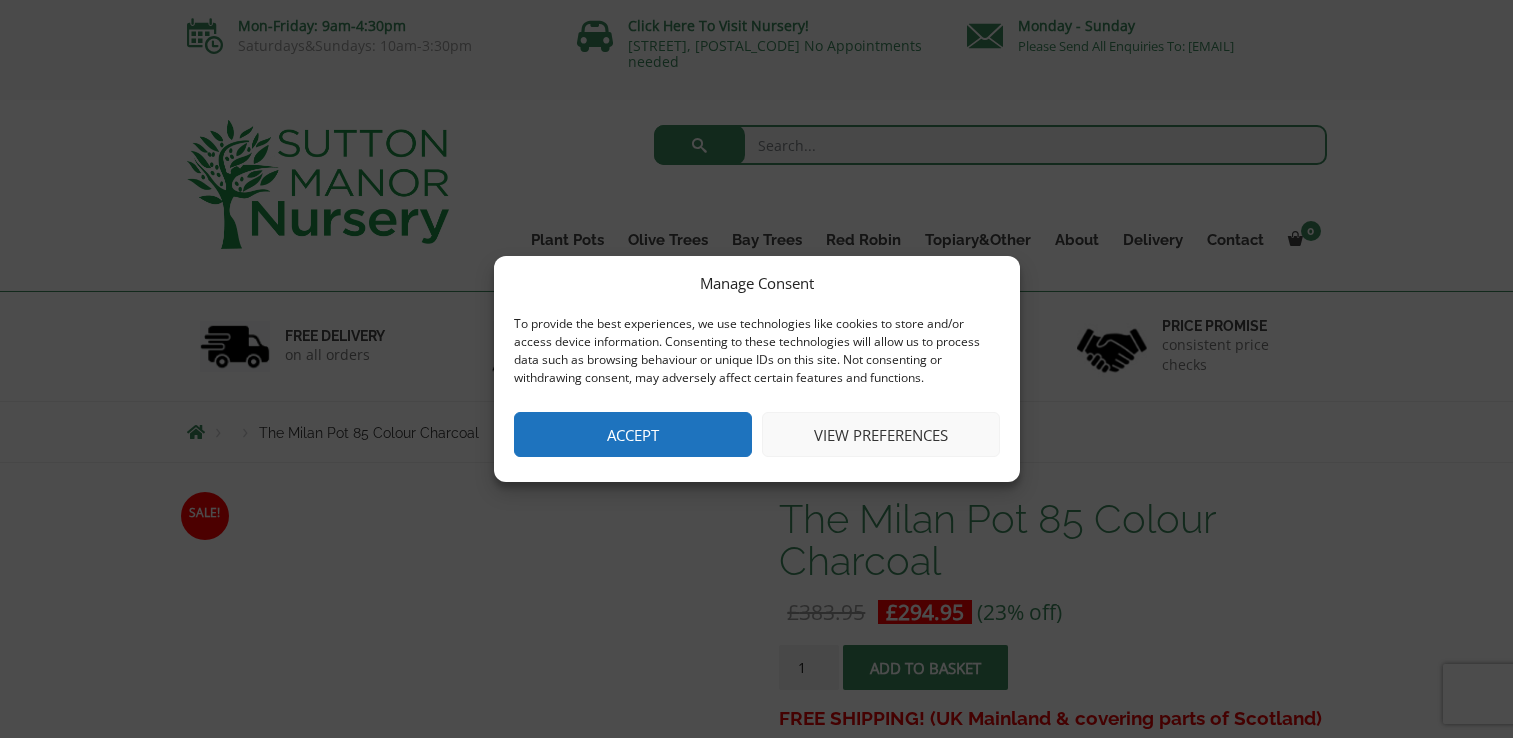 scroll, scrollTop: 0, scrollLeft: 0, axis: both 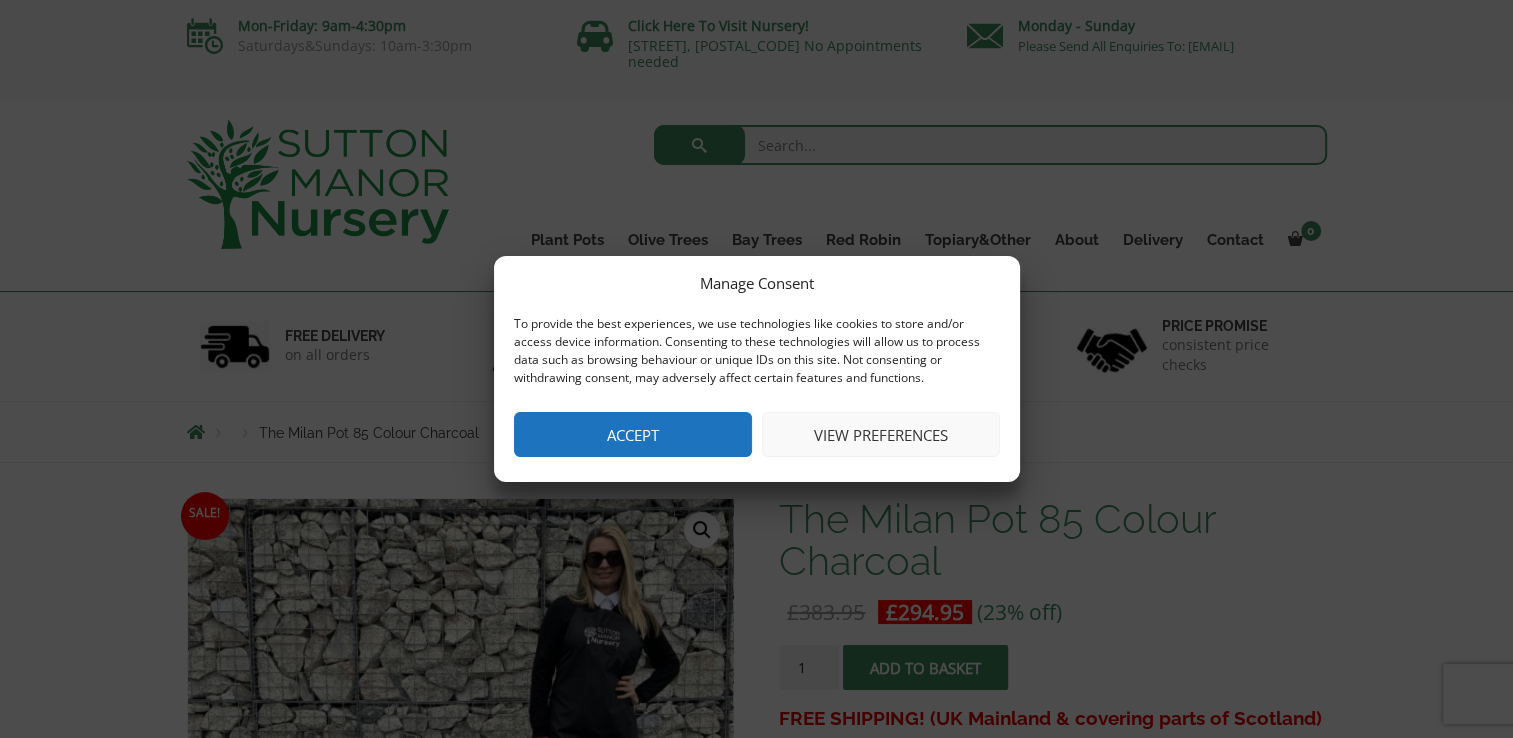click on "Accept" at bounding box center [633, 434] 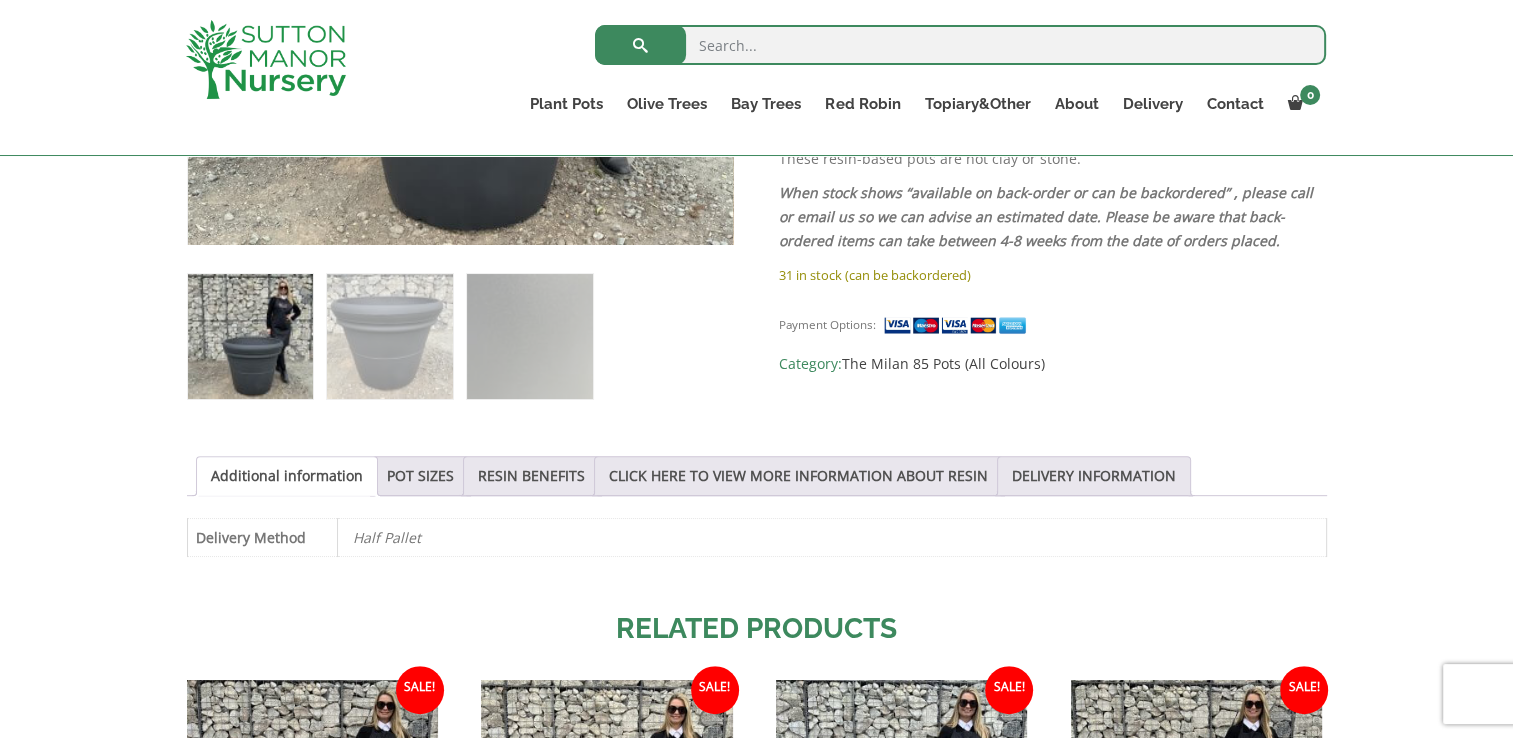 scroll, scrollTop: 758, scrollLeft: 0, axis: vertical 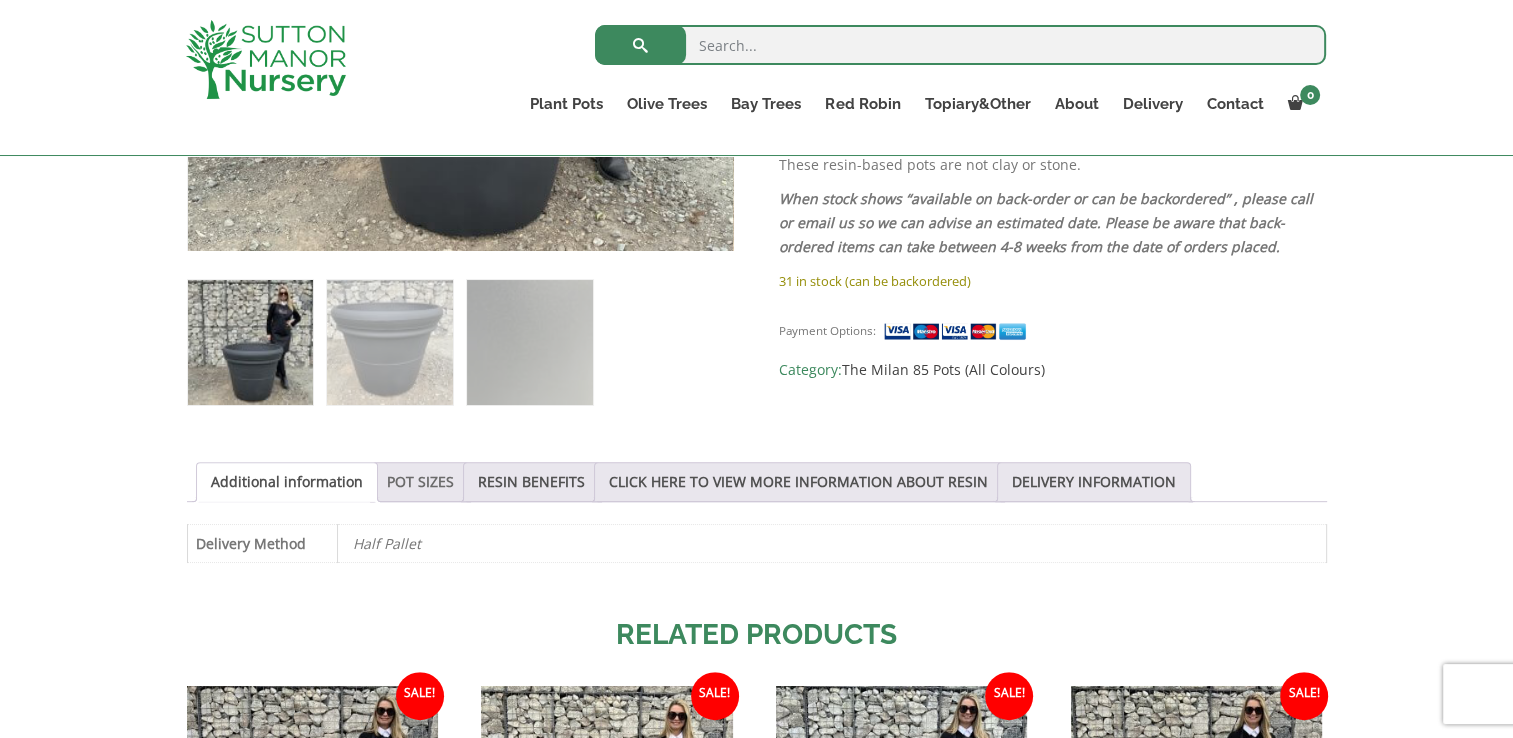 click on "POT SIZES" at bounding box center (420, 482) 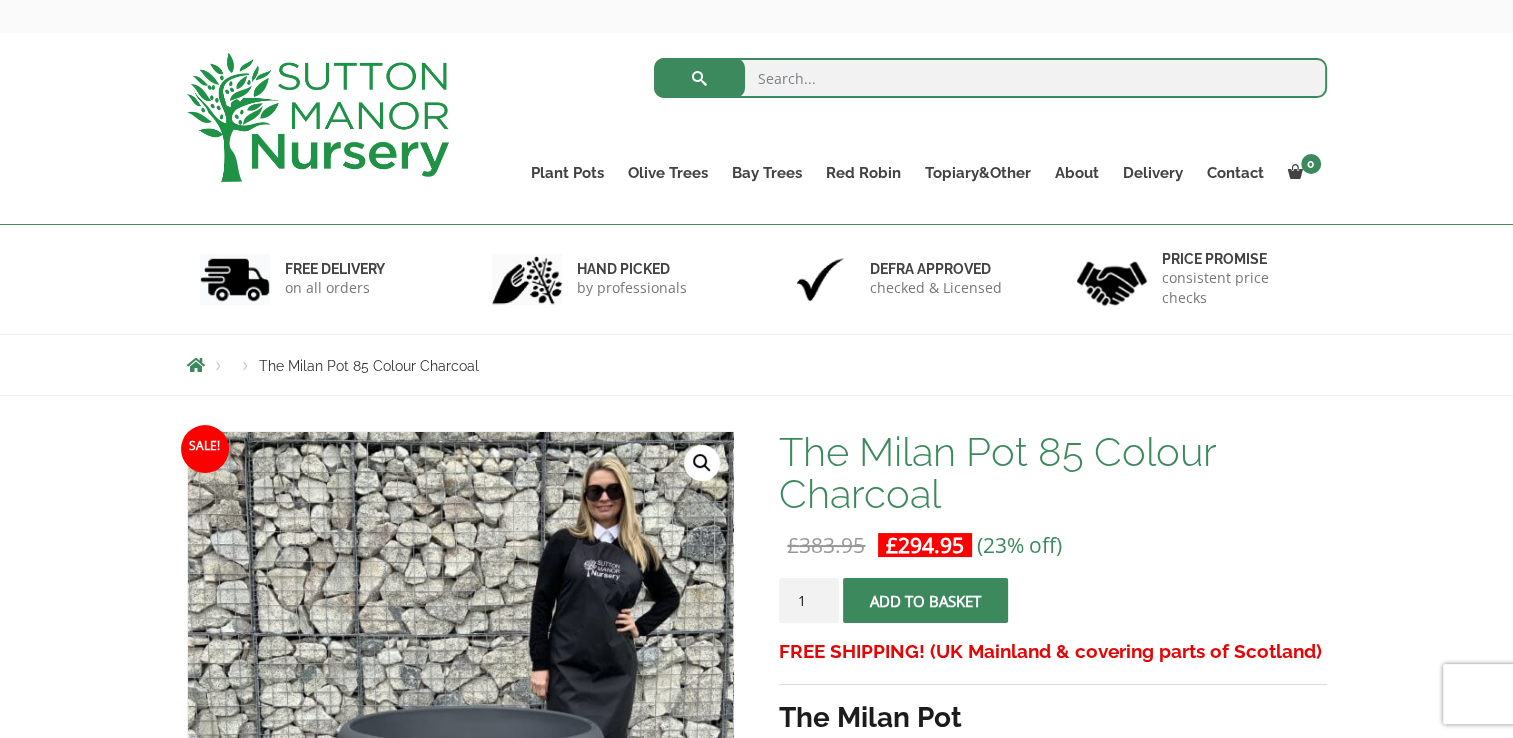 scroll, scrollTop: 0, scrollLeft: 0, axis: both 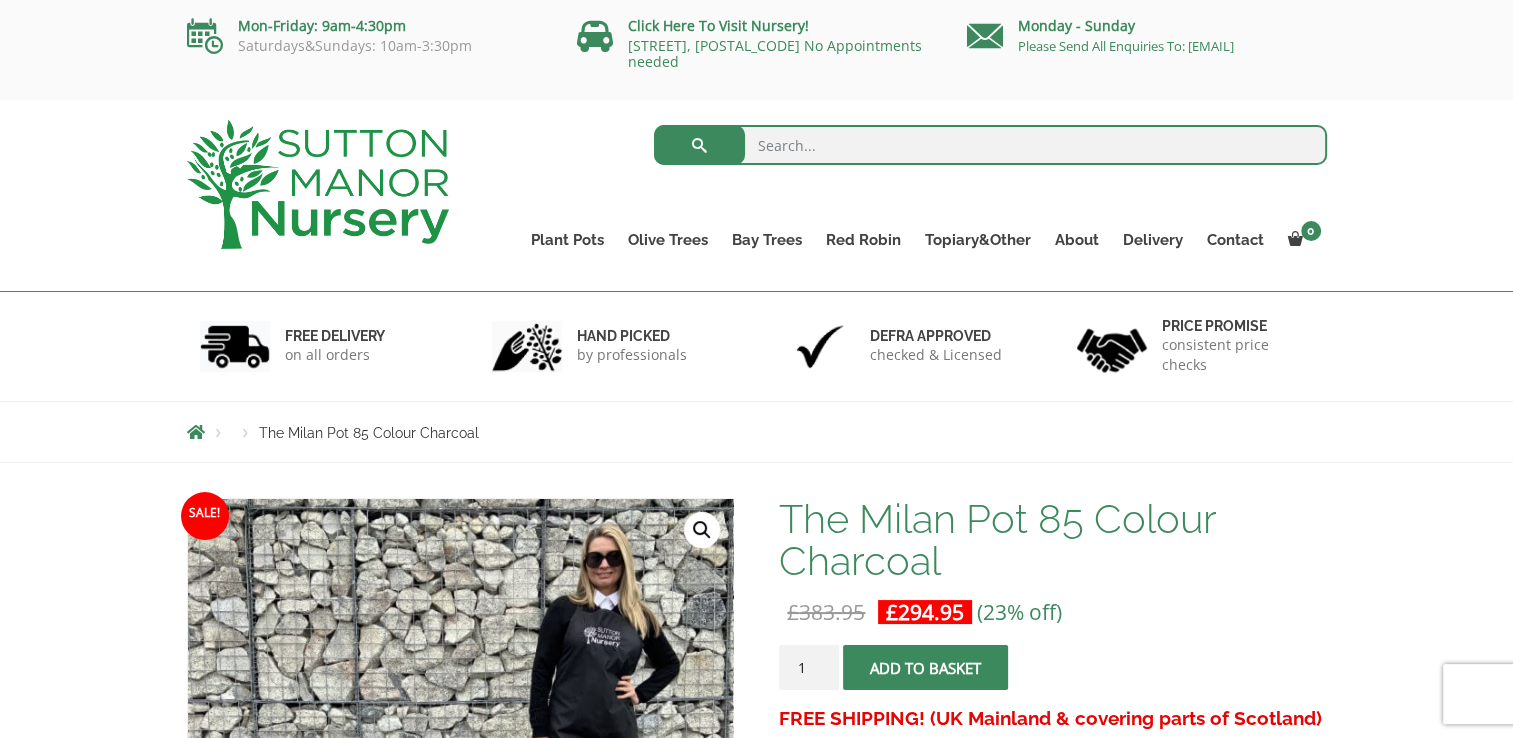 click at bounding box center (990, 145) 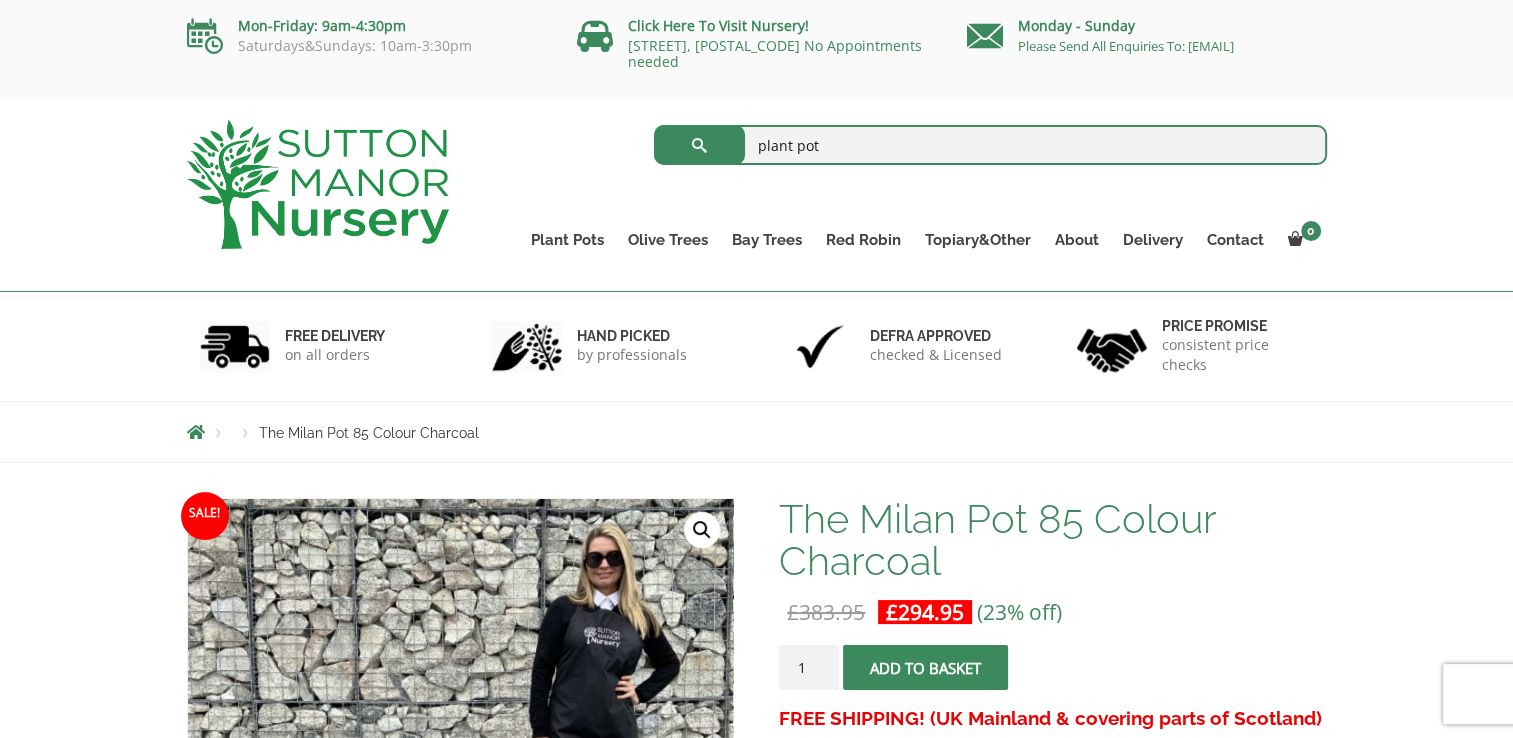 type on "plant pot" 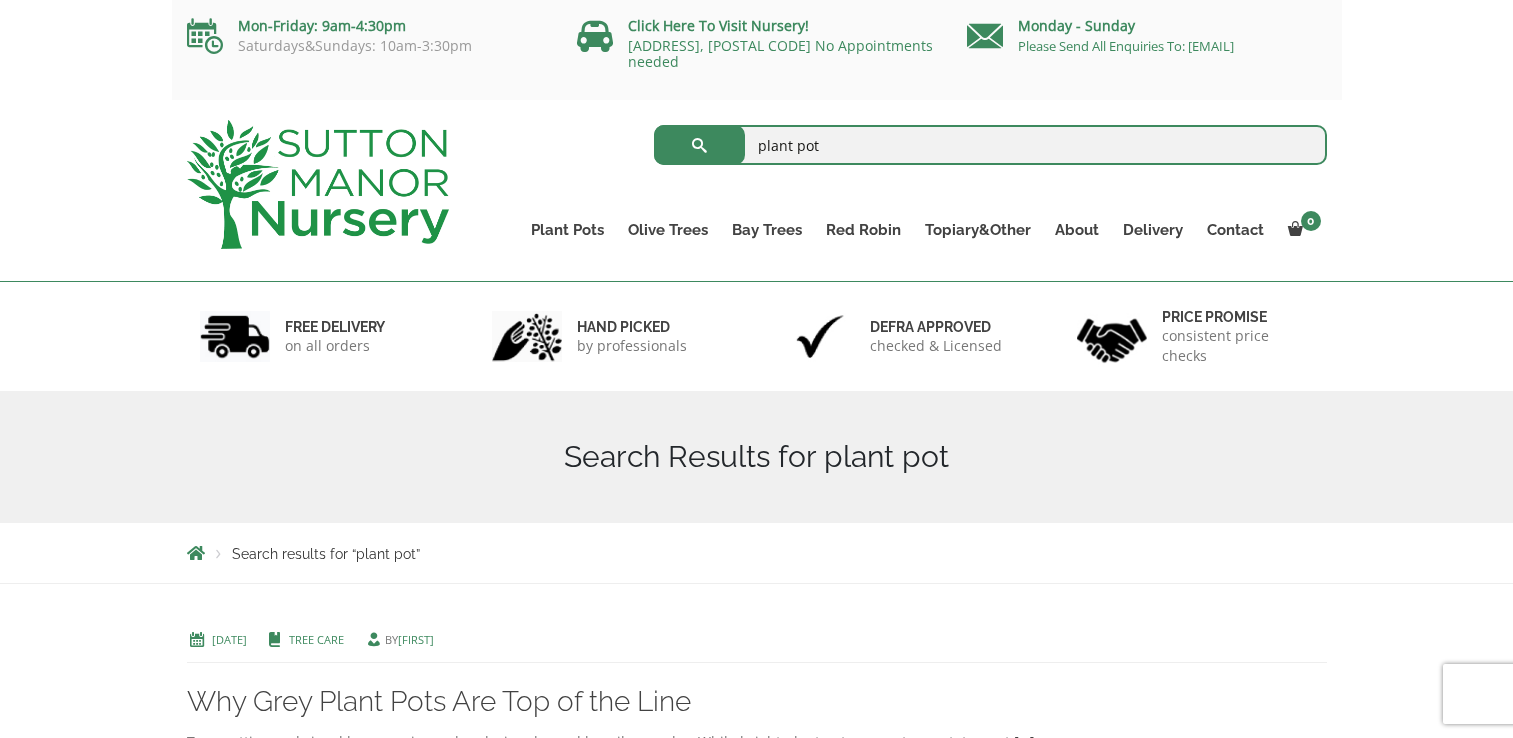 scroll, scrollTop: 0, scrollLeft: 0, axis: both 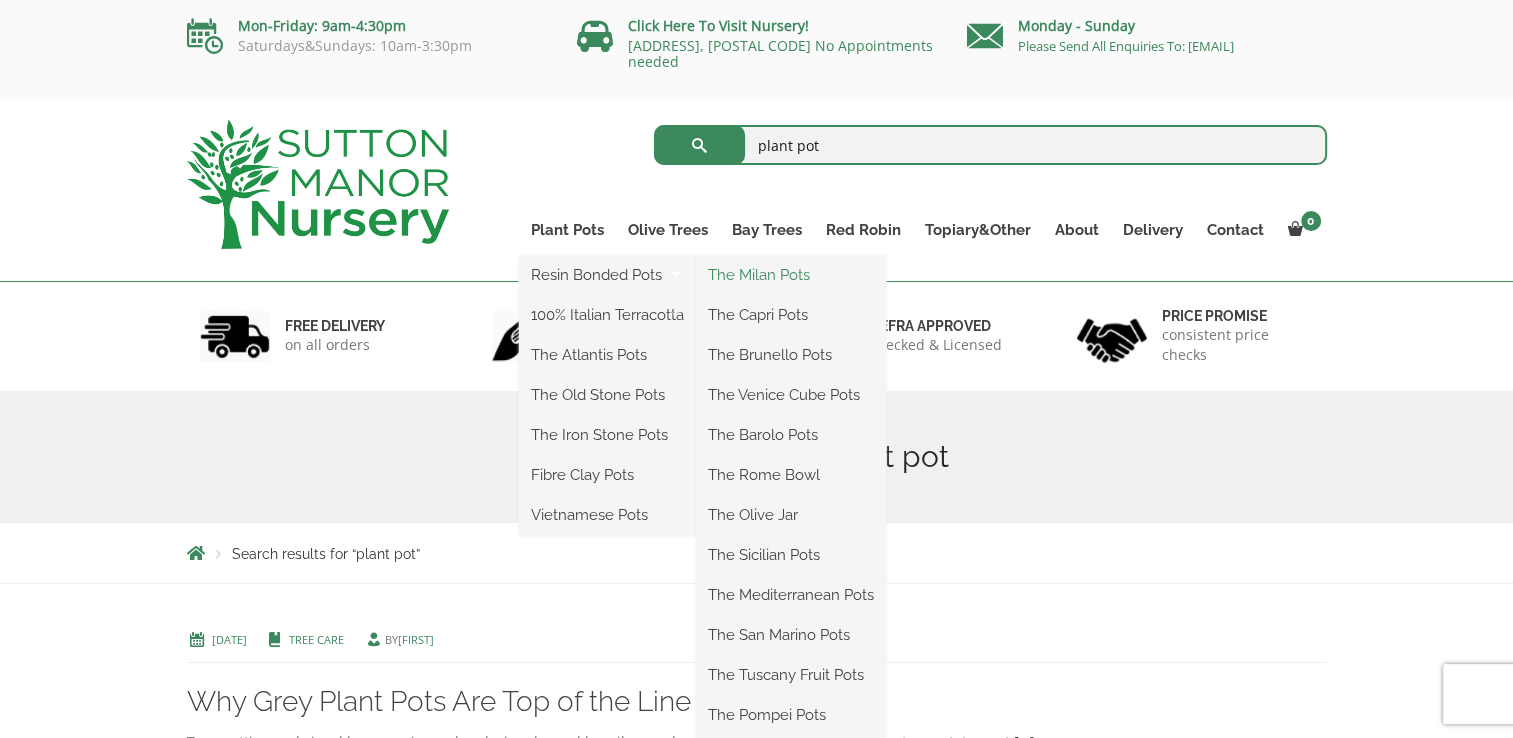 click on "The Milan Pots" at bounding box center (791, 275) 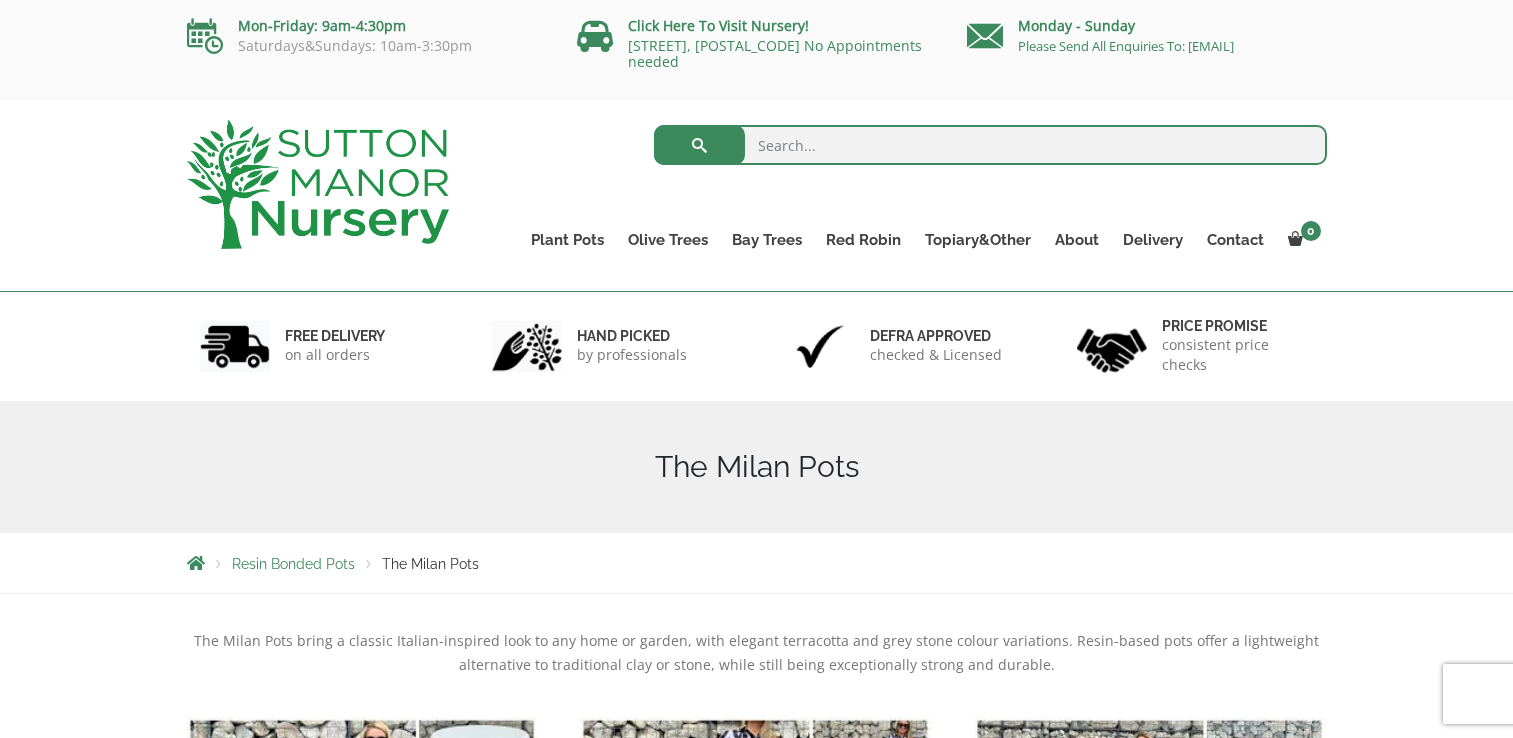 scroll, scrollTop: 0, scrollLeft: 0, axis: both 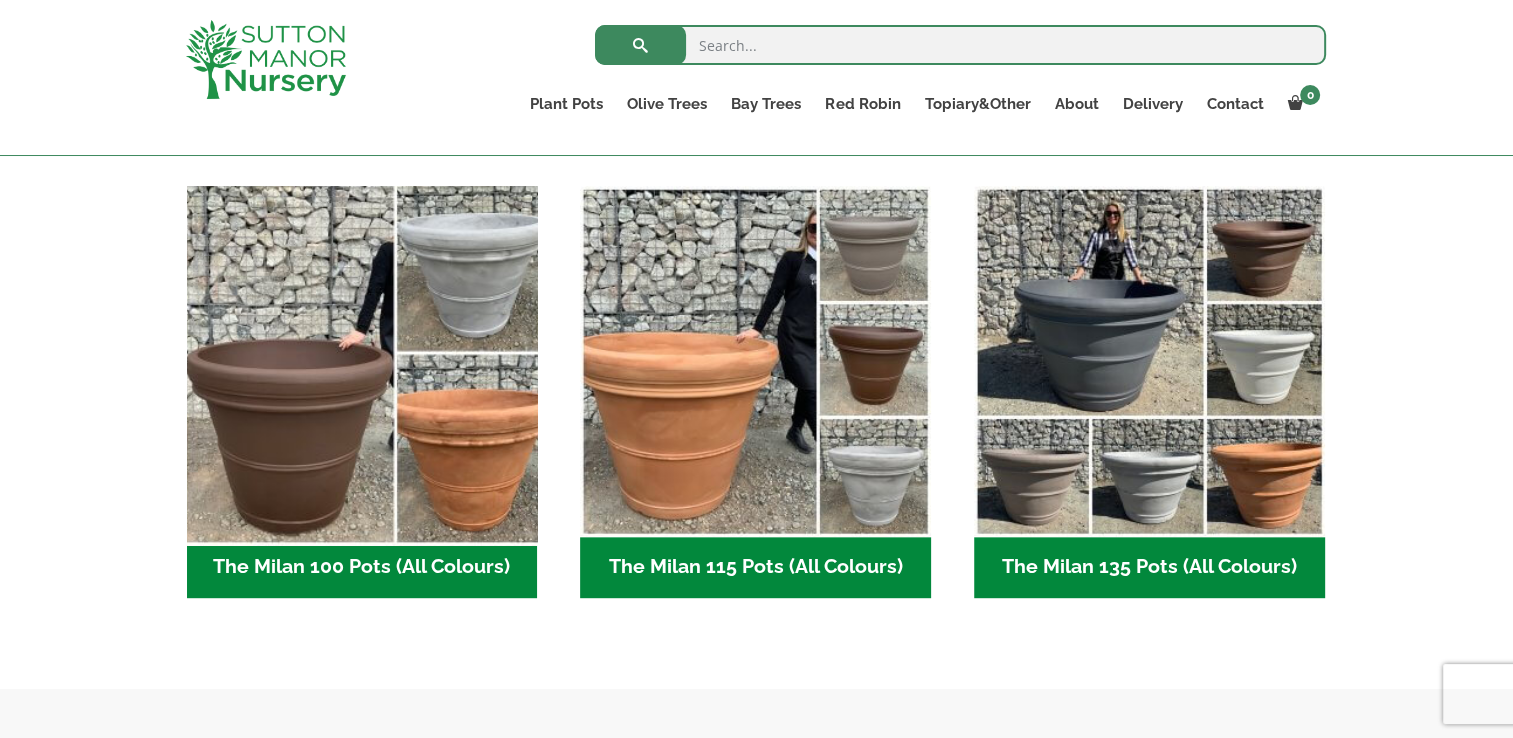 click at bounding box center [362, 361] 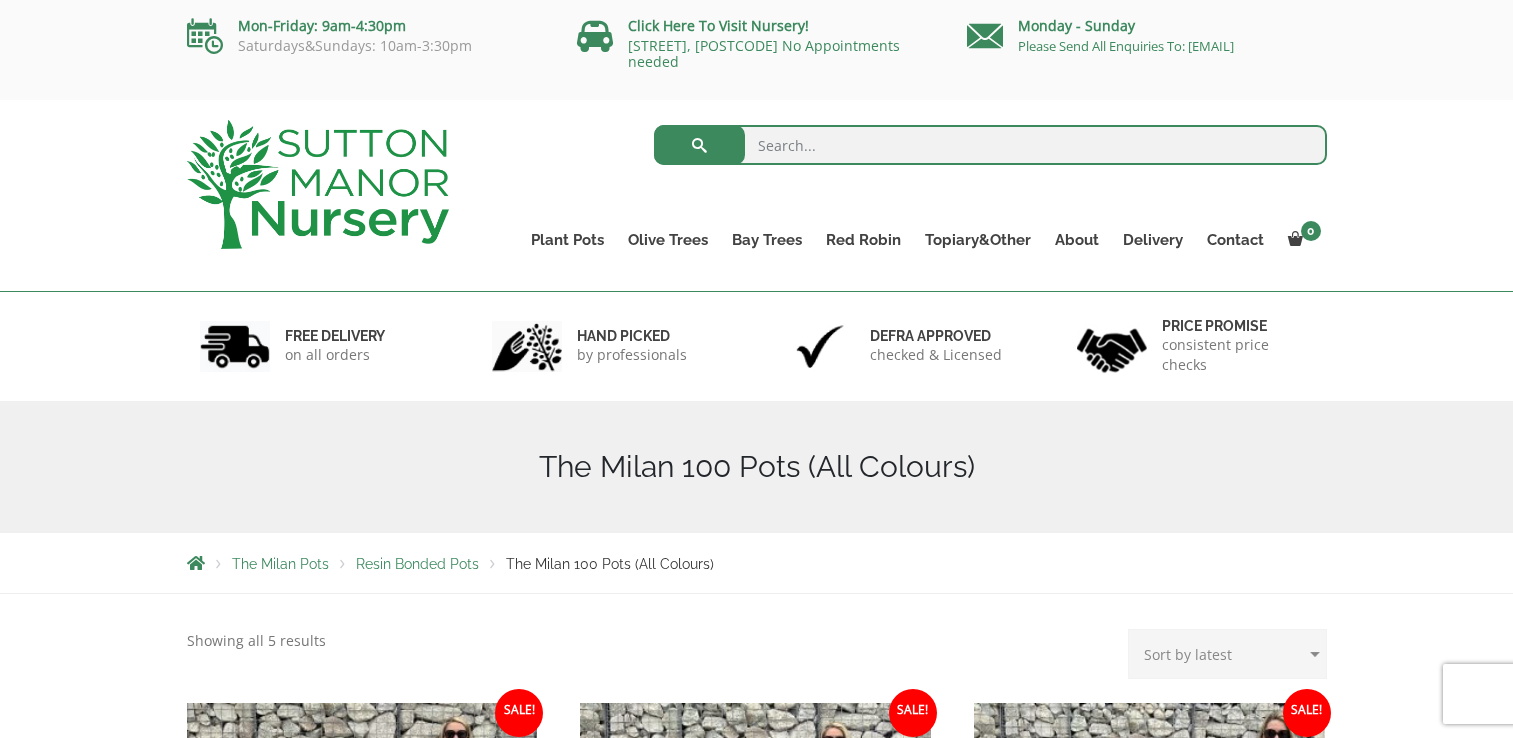 scroll, scrollTop: 0, scrollLeft: 0, axis: both 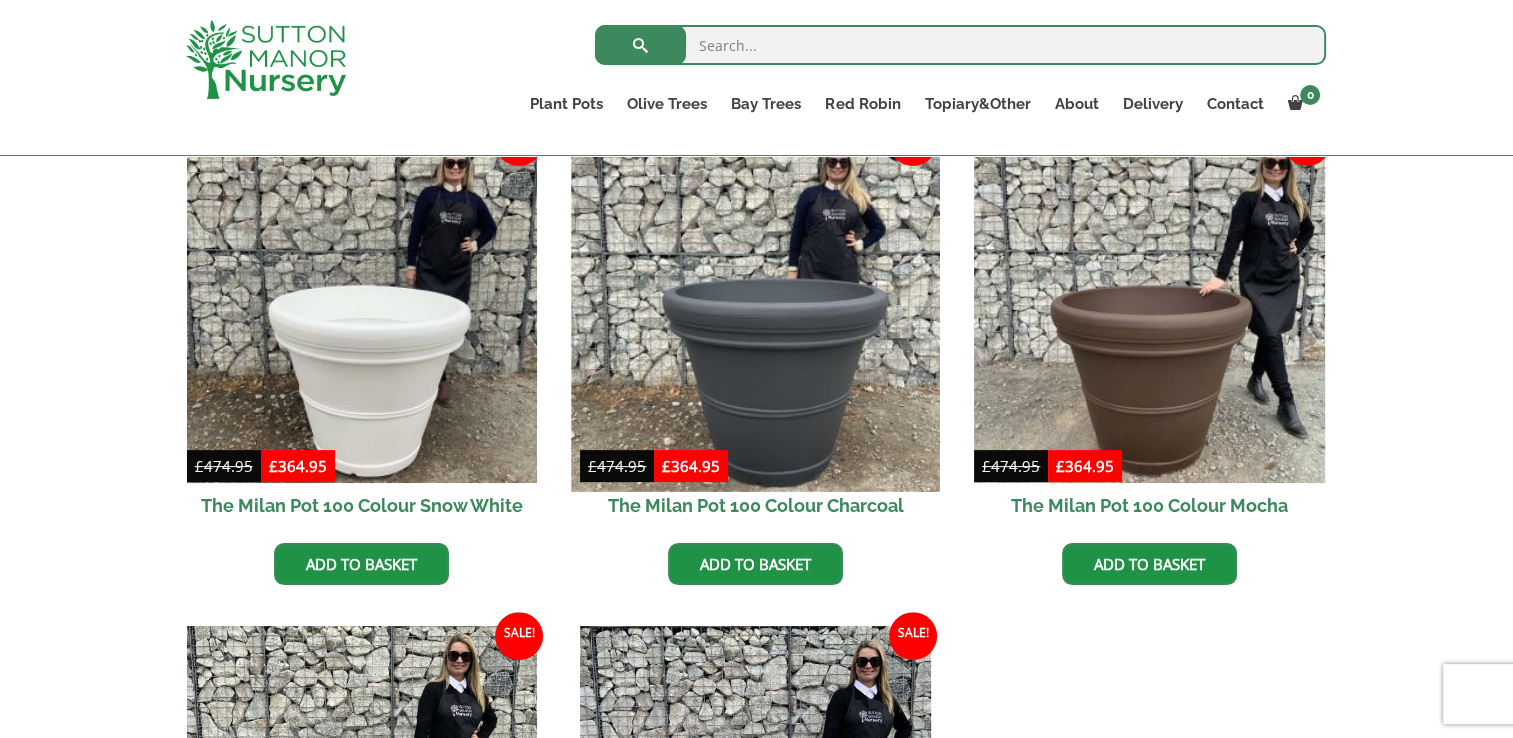 click at bounding box center (756, 307) 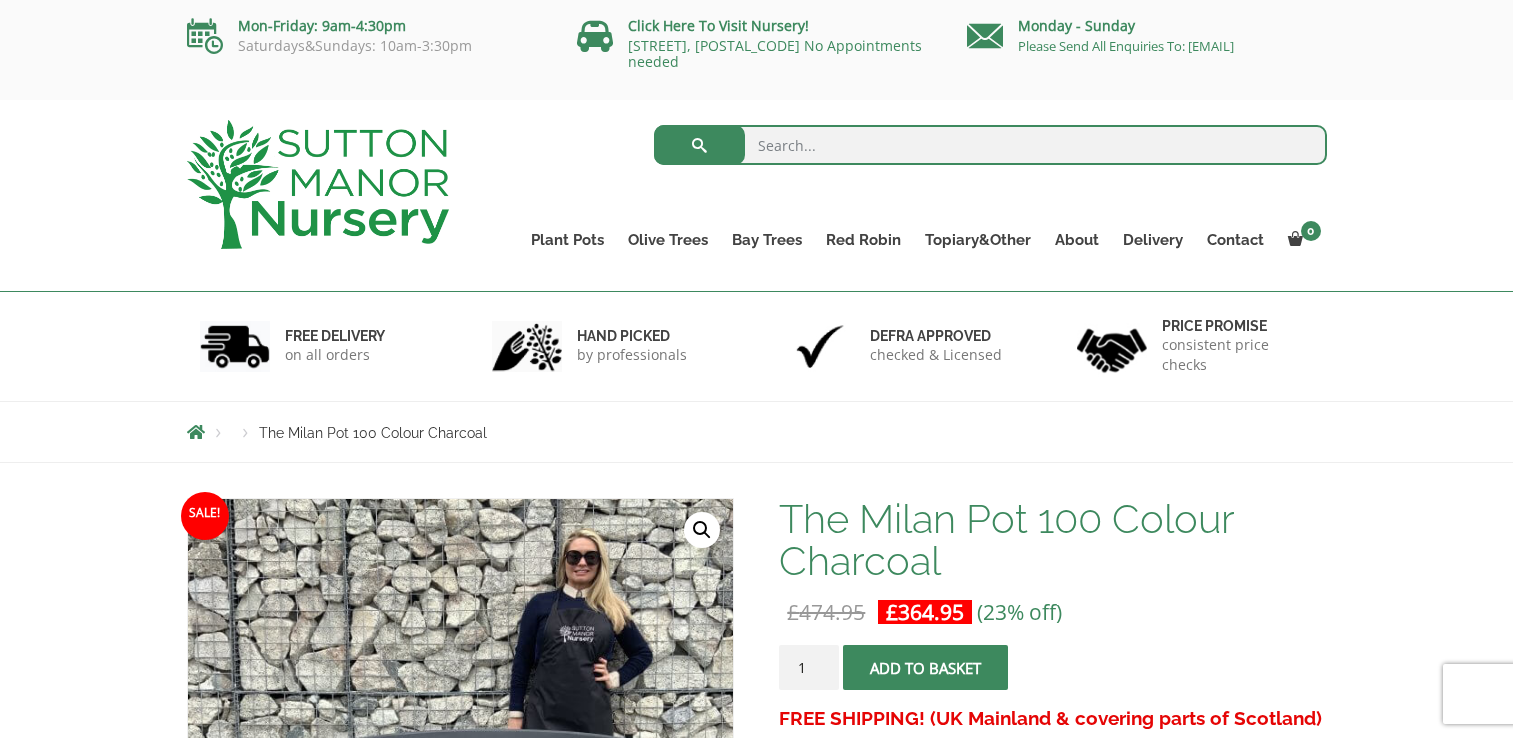 scroll, scrollTop: 0, scrollLeft: 0, axis: both 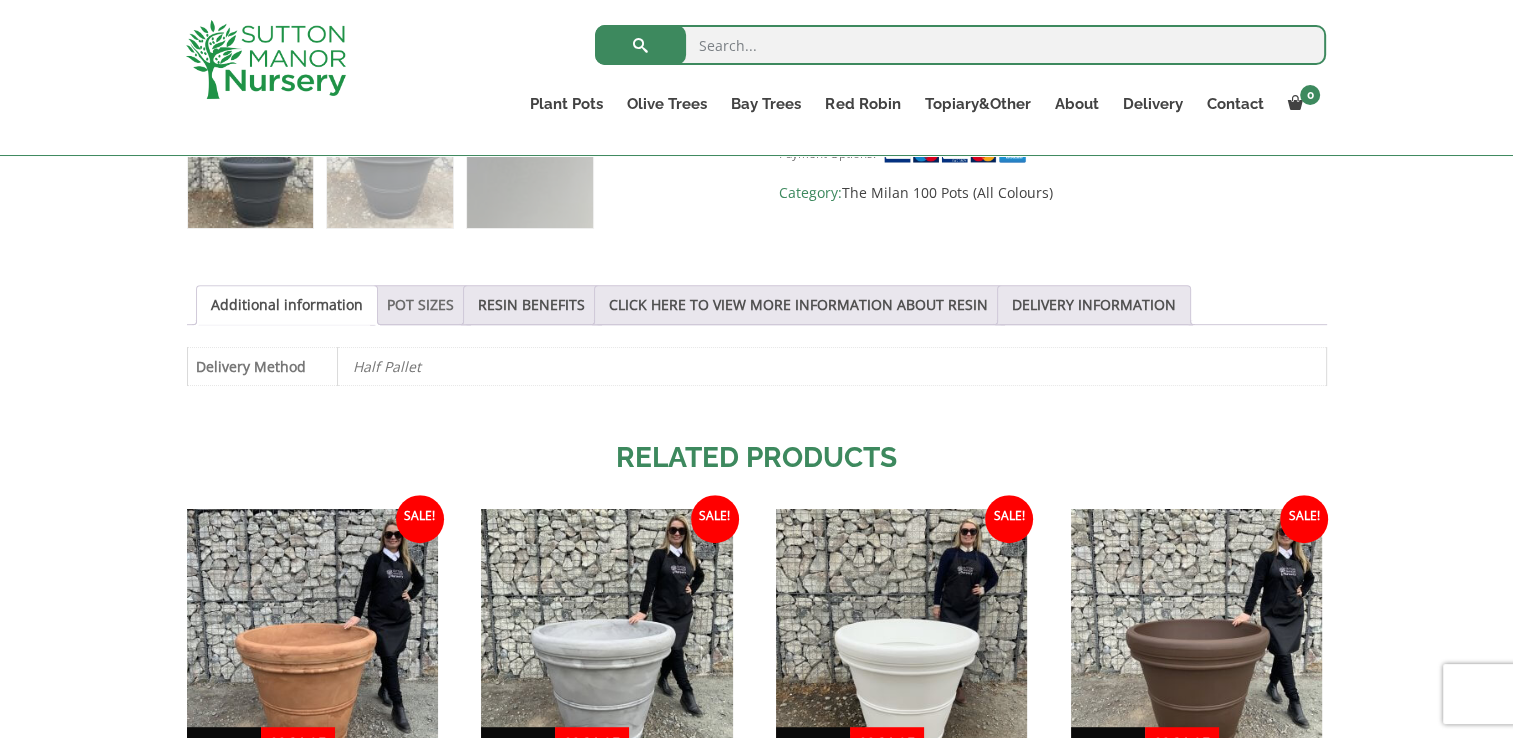 click on "POT SIZES" at bounding box center [420, 305] 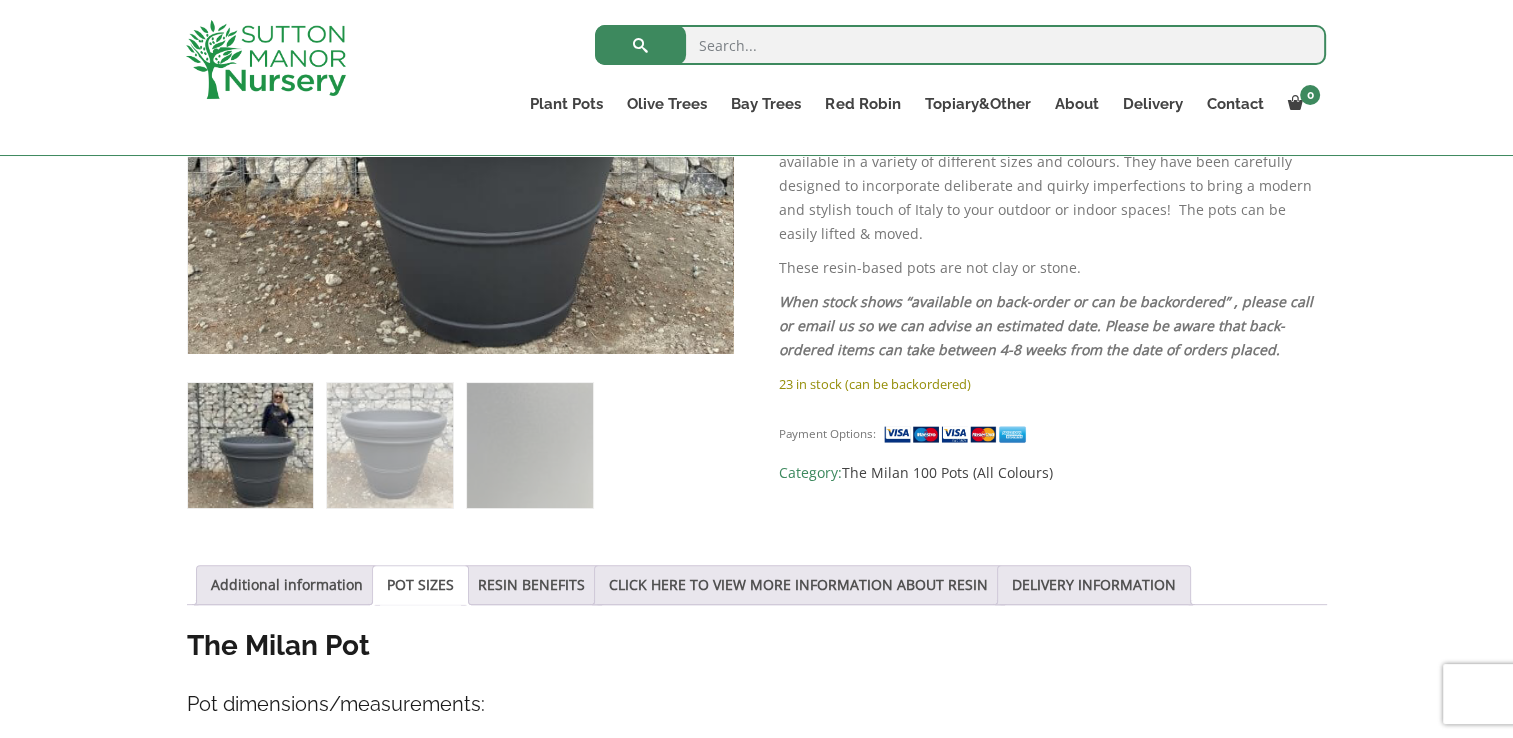 scroll, scrollTop: 678, scrollLeft: 0, axis: vertical 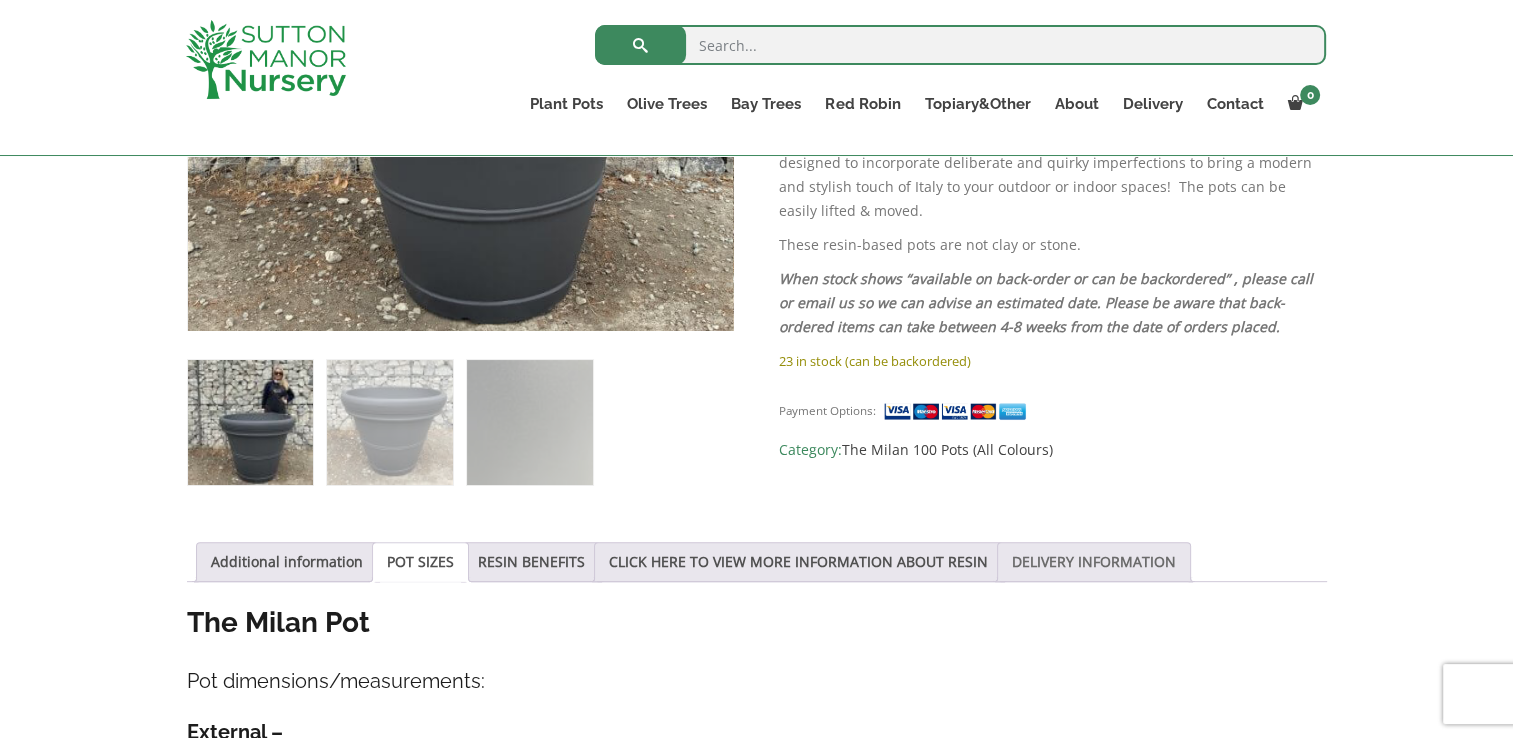 click on "DELIVERY INFORMATION" at bounding box center [1094, 562] 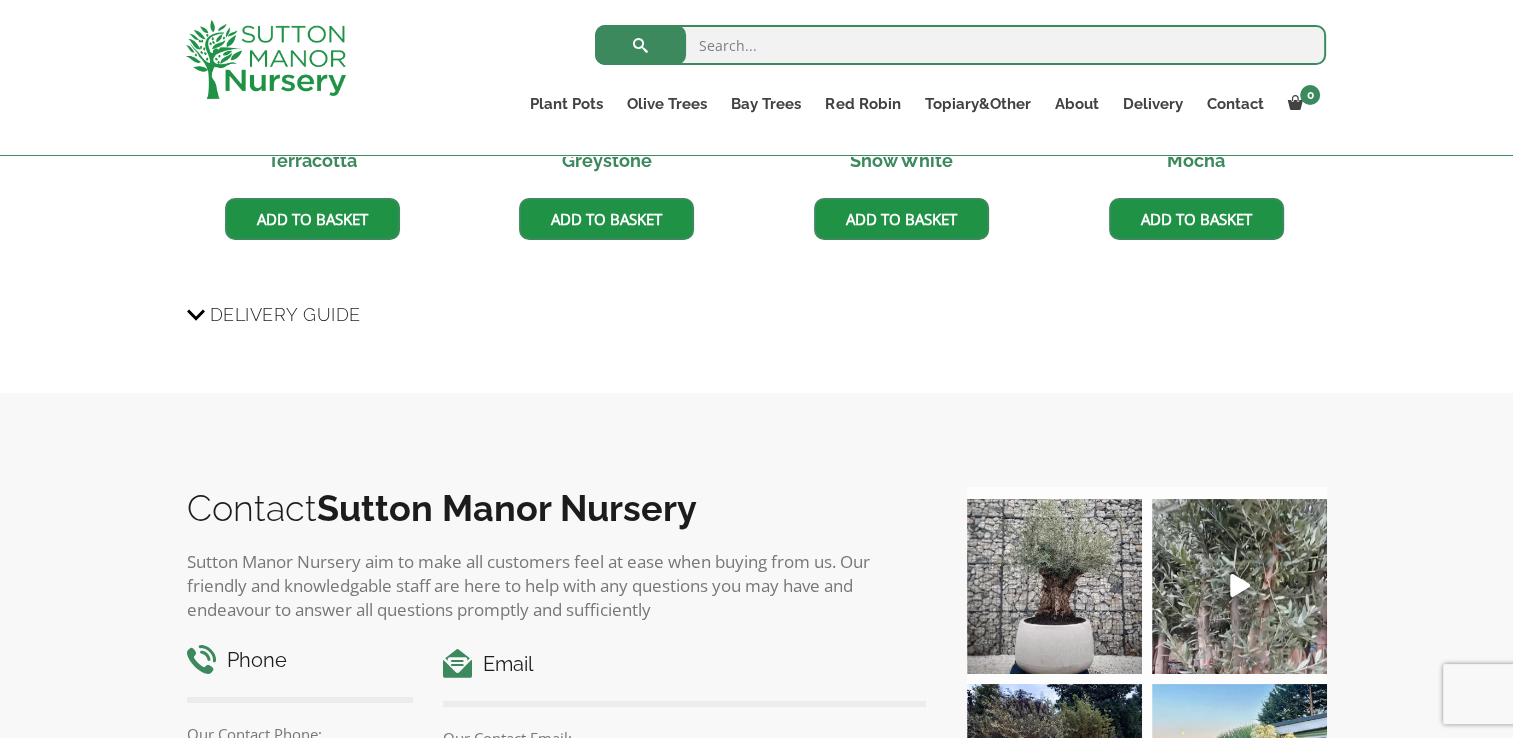 scroll, scrollTop: 1752, scrollLeft: 0, axis: vertical 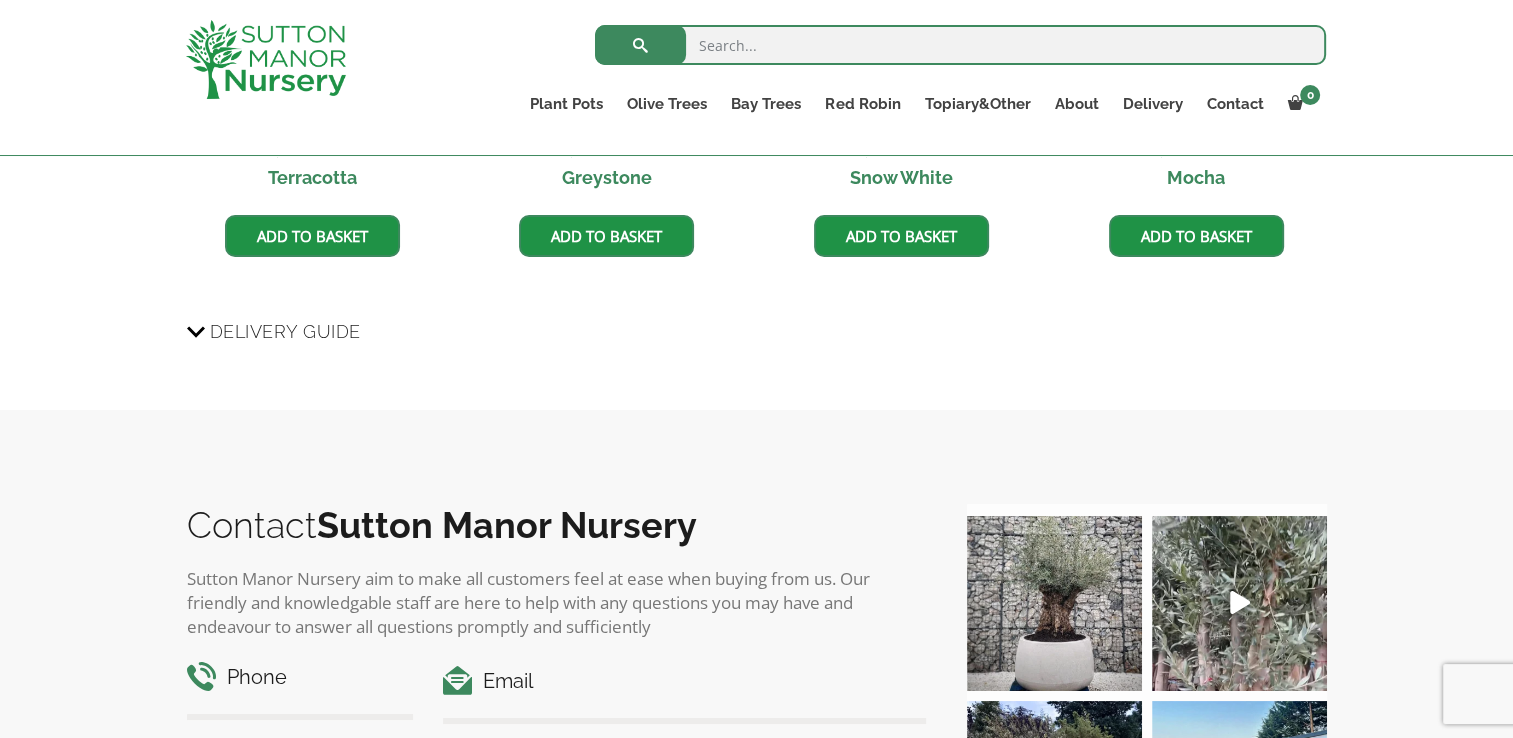 click on "Delivery Guide" at bounding box center (285, 331) 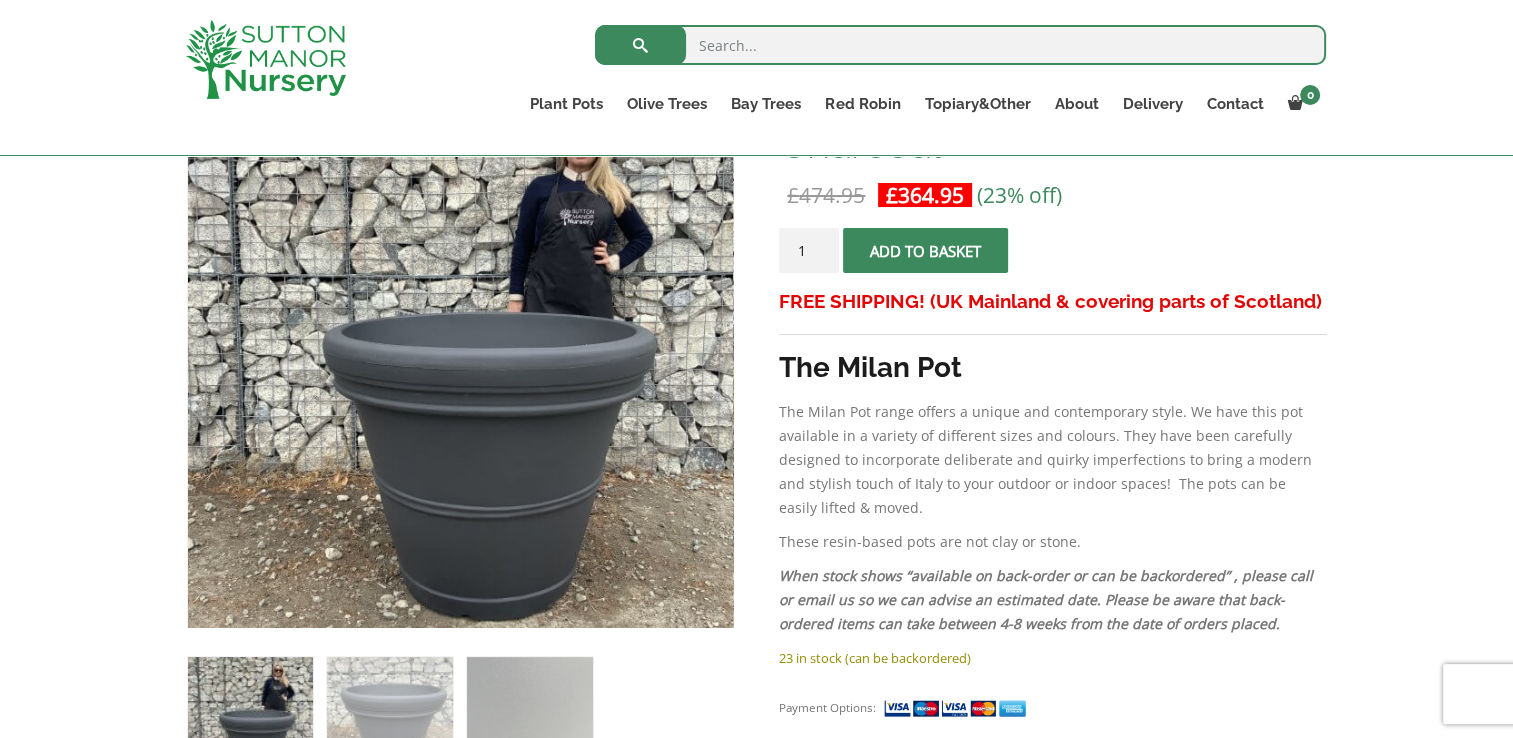 scroll, scrollTop: 360, scrollLeft: 0, axis: vertical 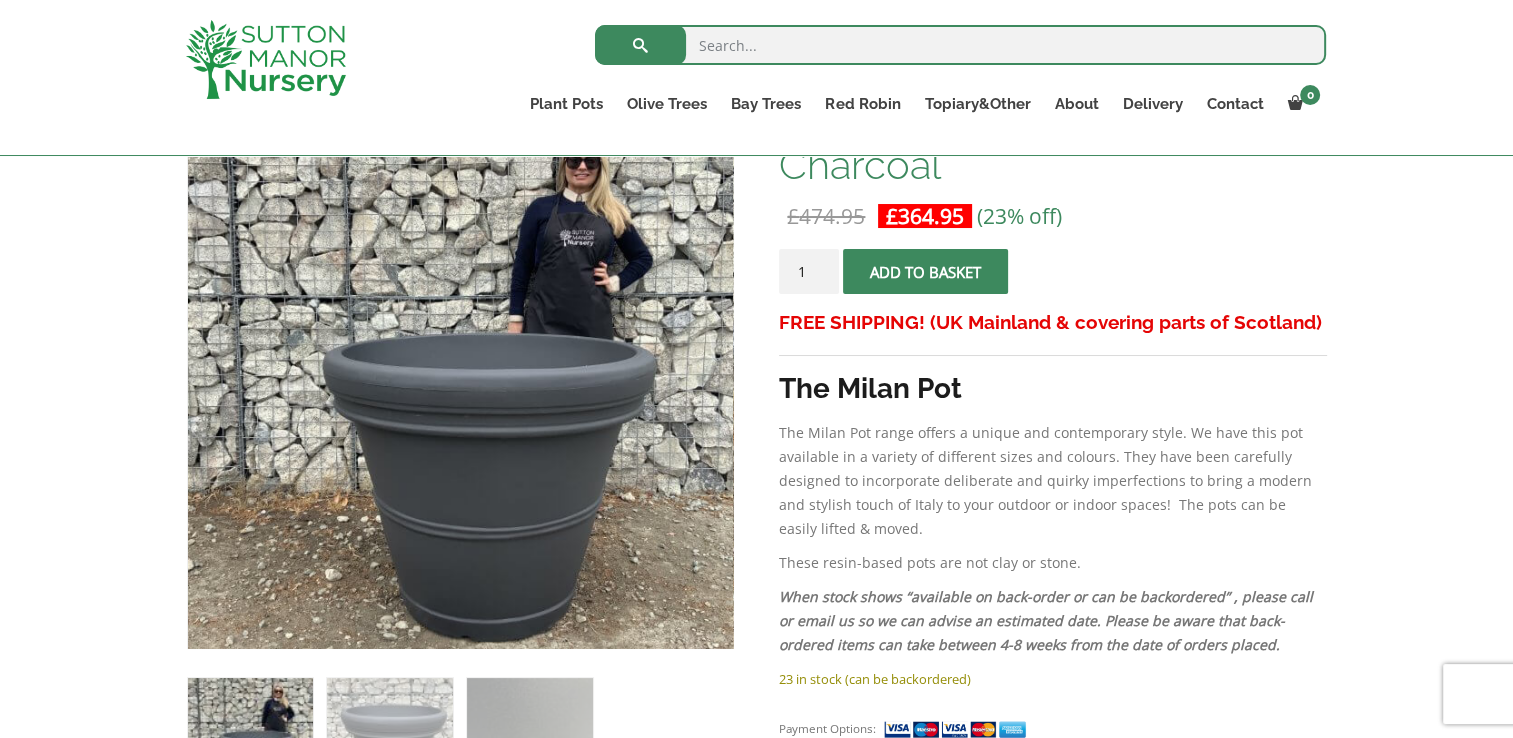 click on "Add to basket" at bounding box center [925, 271] 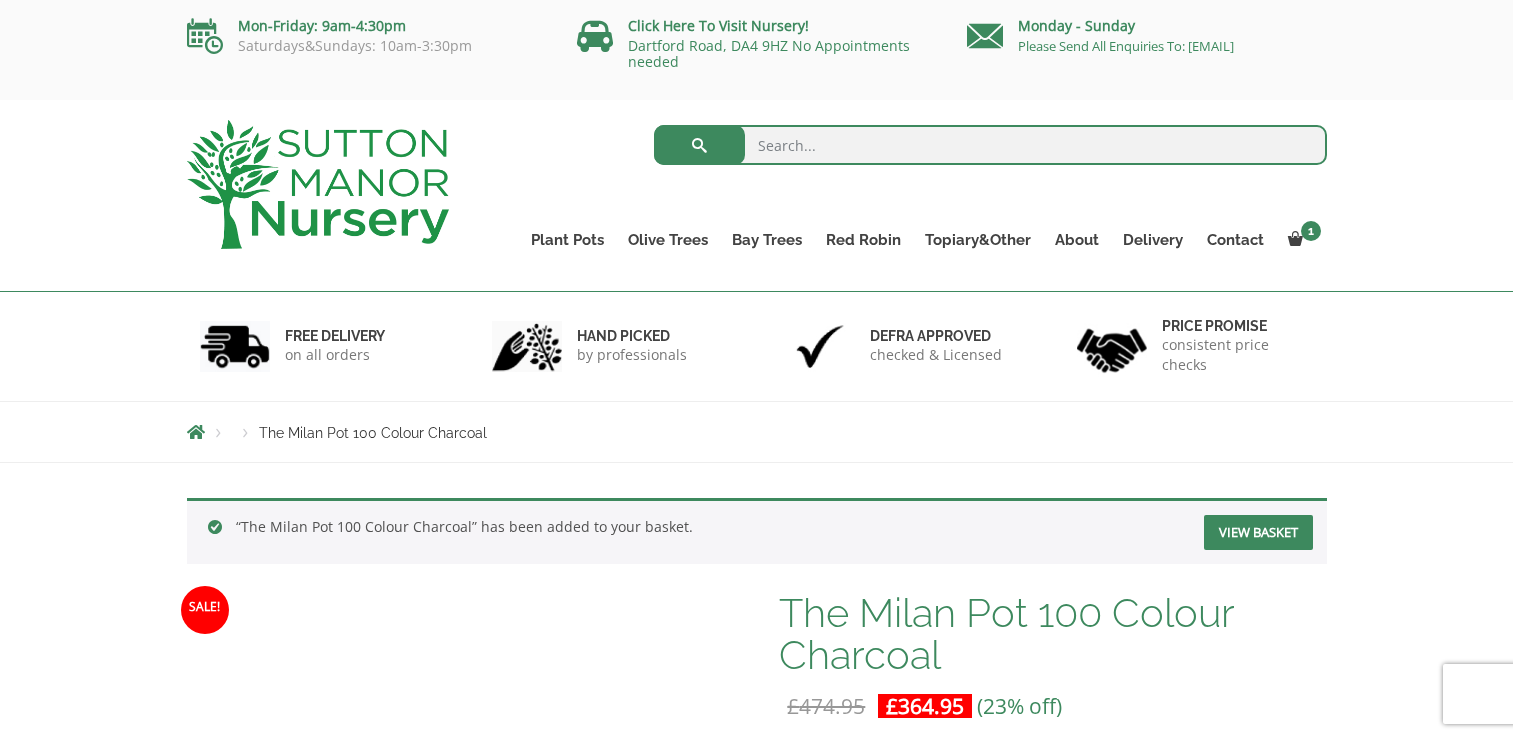scroll, scrollTop: 0, scrollLeft: 0, axis: both 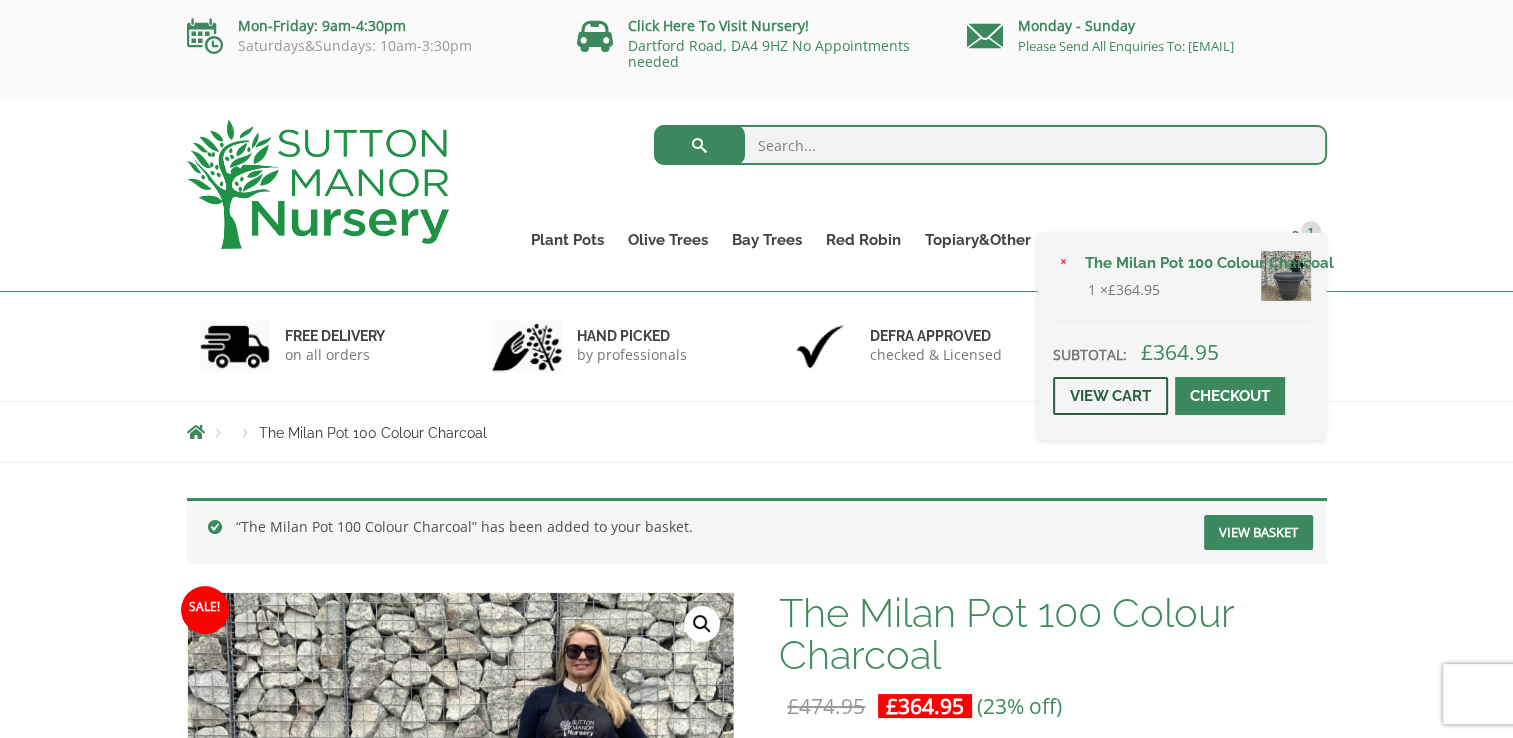 click on "View cart" at bounding box center [1110, 396] 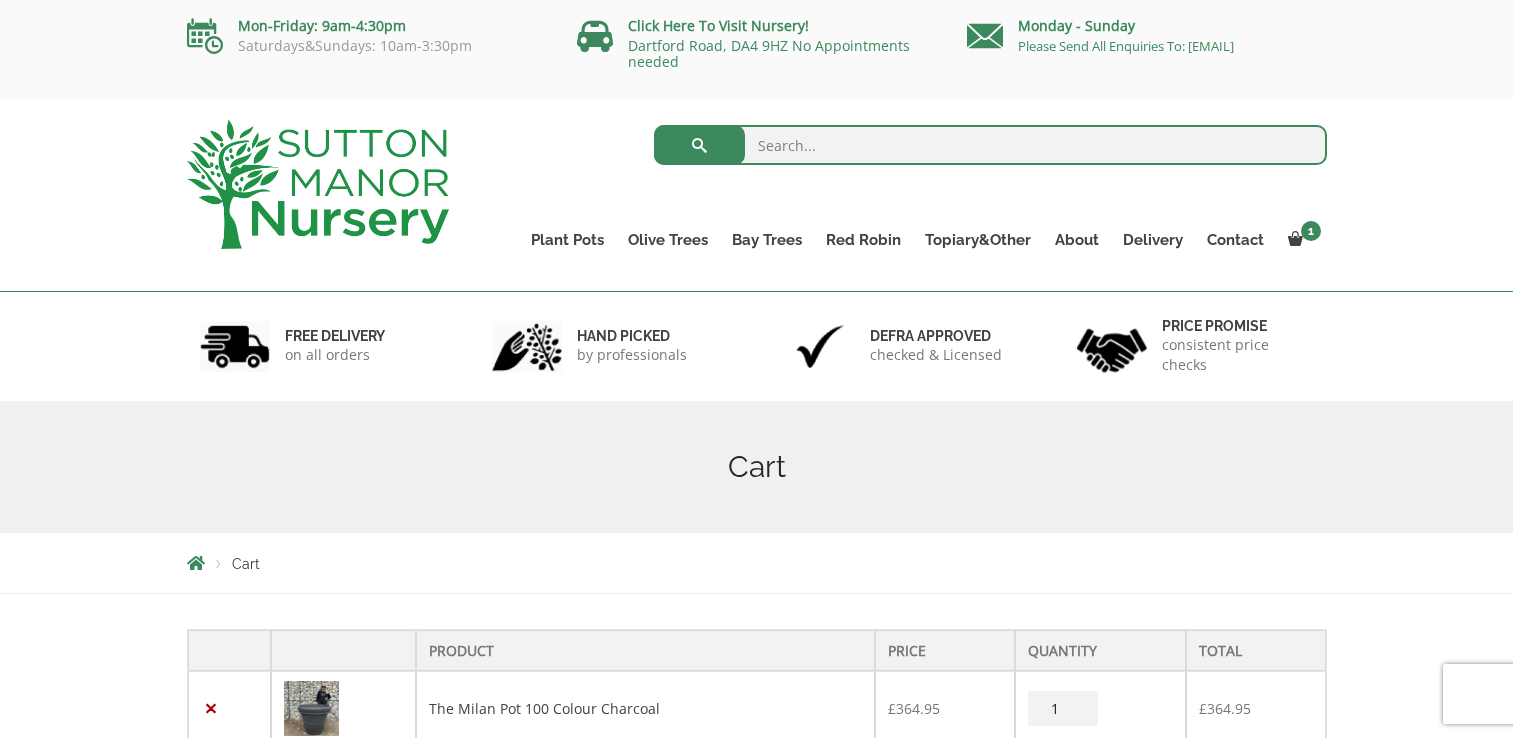 scroll, scrollTop: 0, scrollLeft: 0, axis: both 